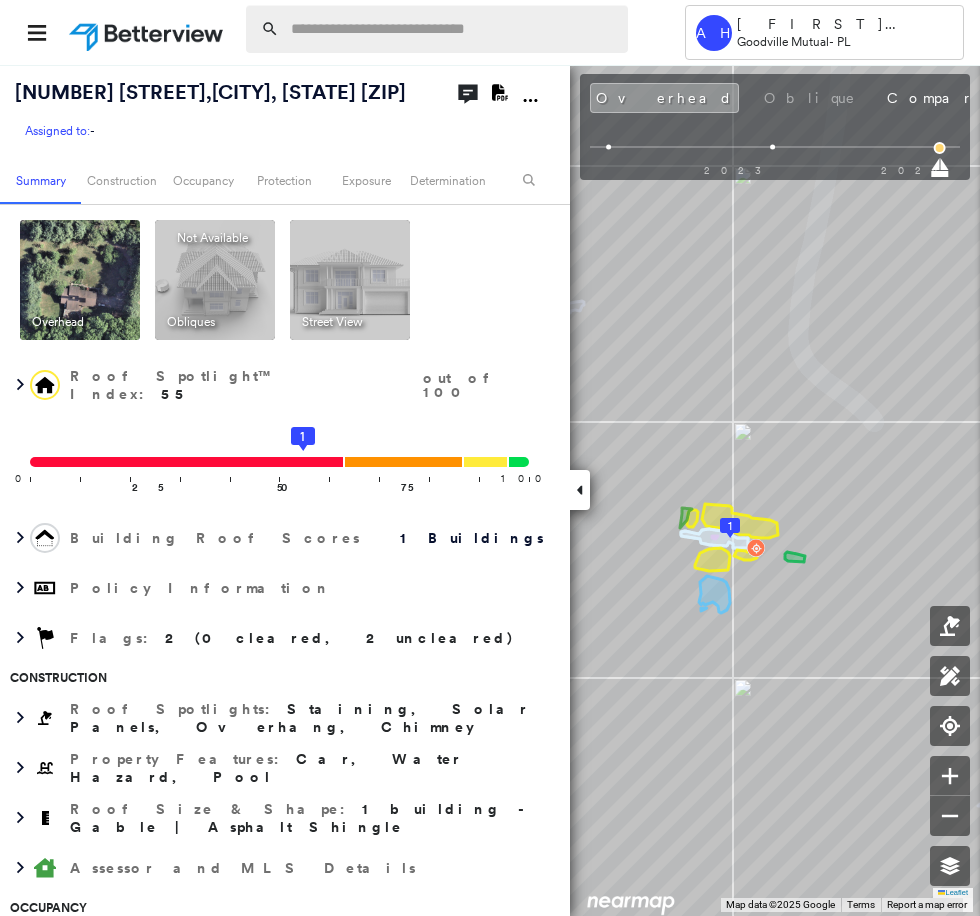 scroll, scrollTop: 0, scrollLeft: 0, axis: both 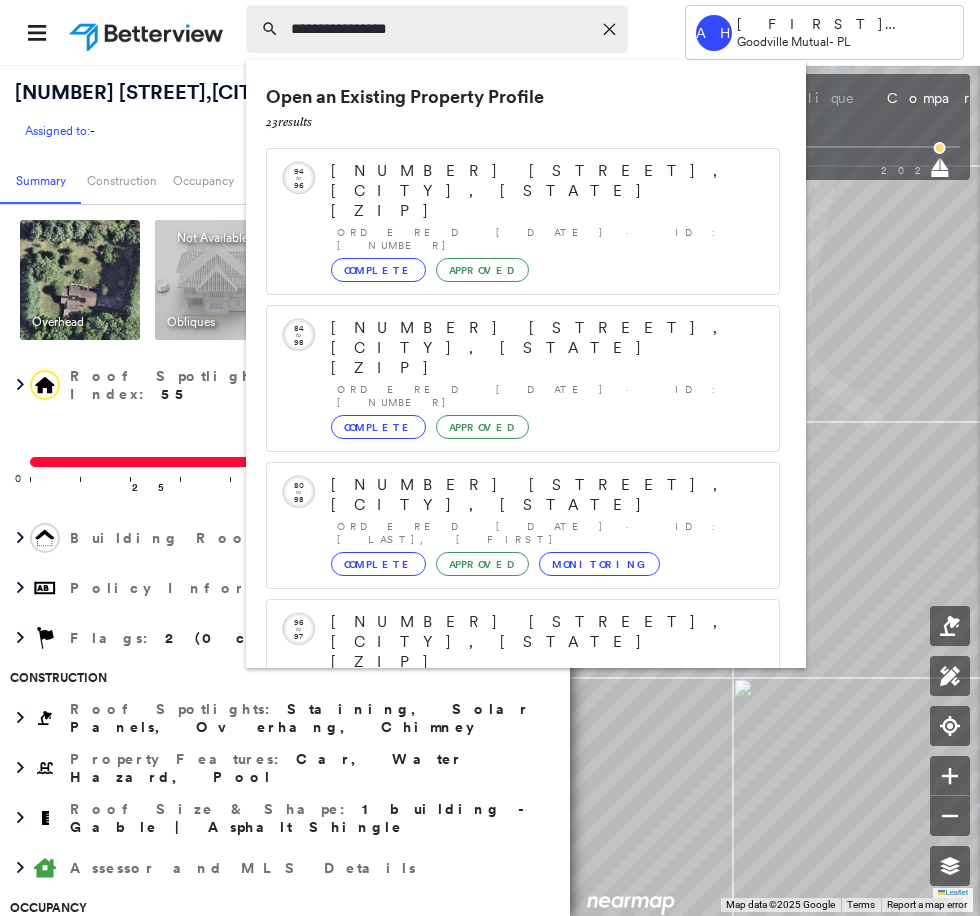 click on "**********" at bounding box center [441, 29] 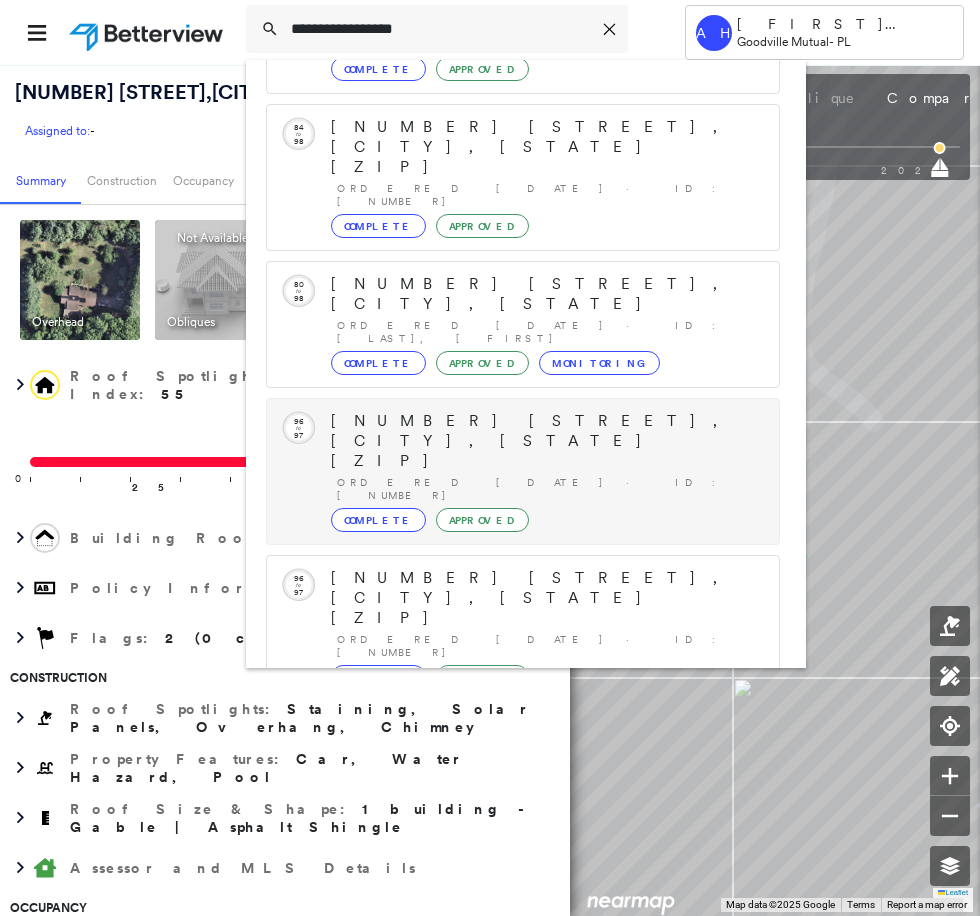 scroll, scrollTop: 213, scrollLeft: 0, axis: vertical 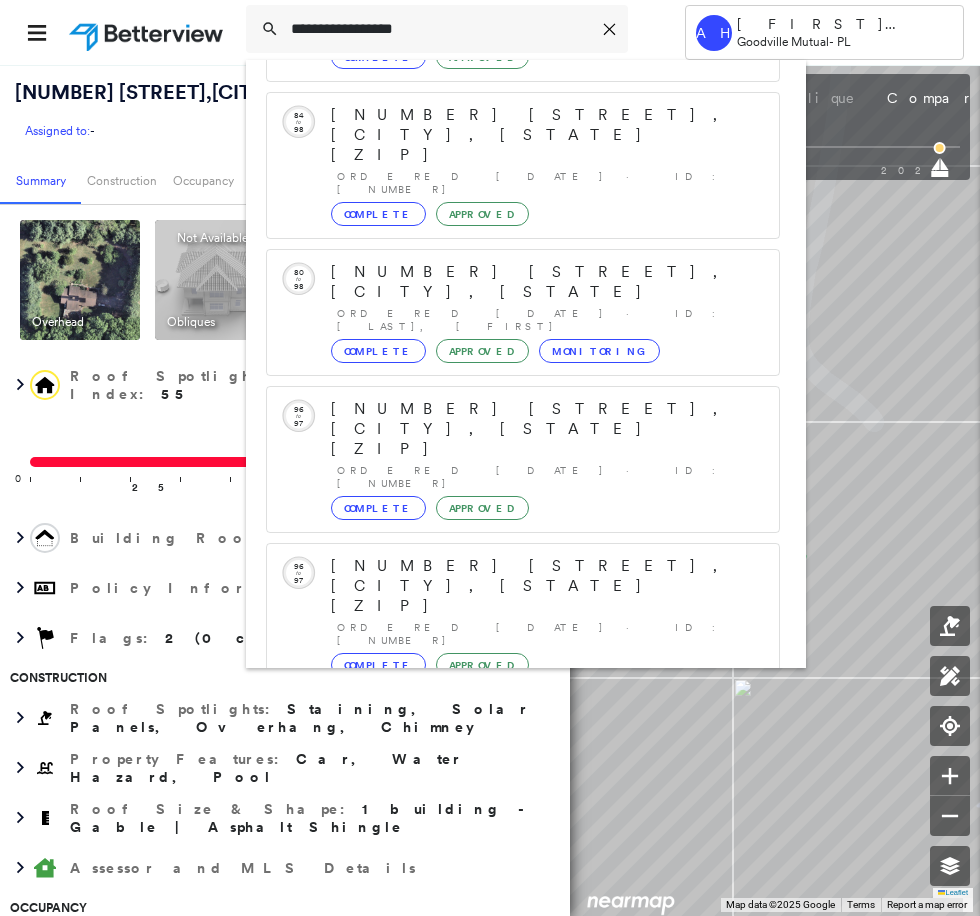 type on "**********" 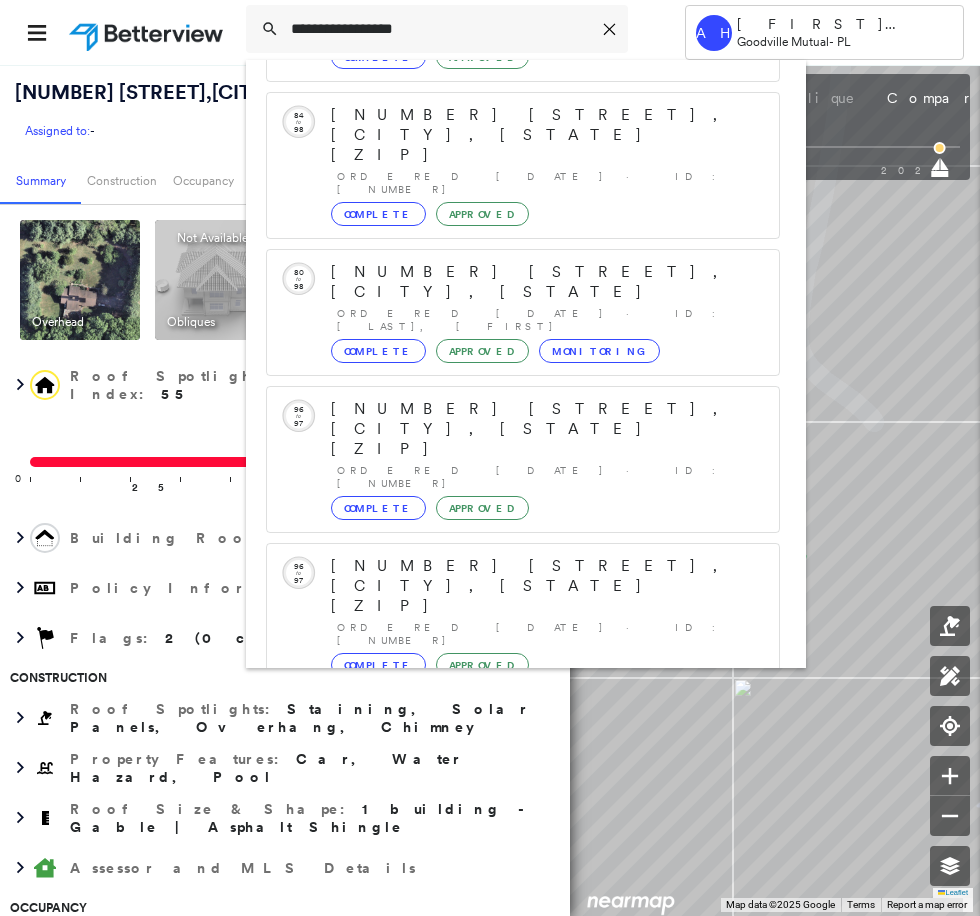 click on "[NUMBER] [STREET], [CITY], [STATE] [ZIP]" at bounding box center (501, 878) 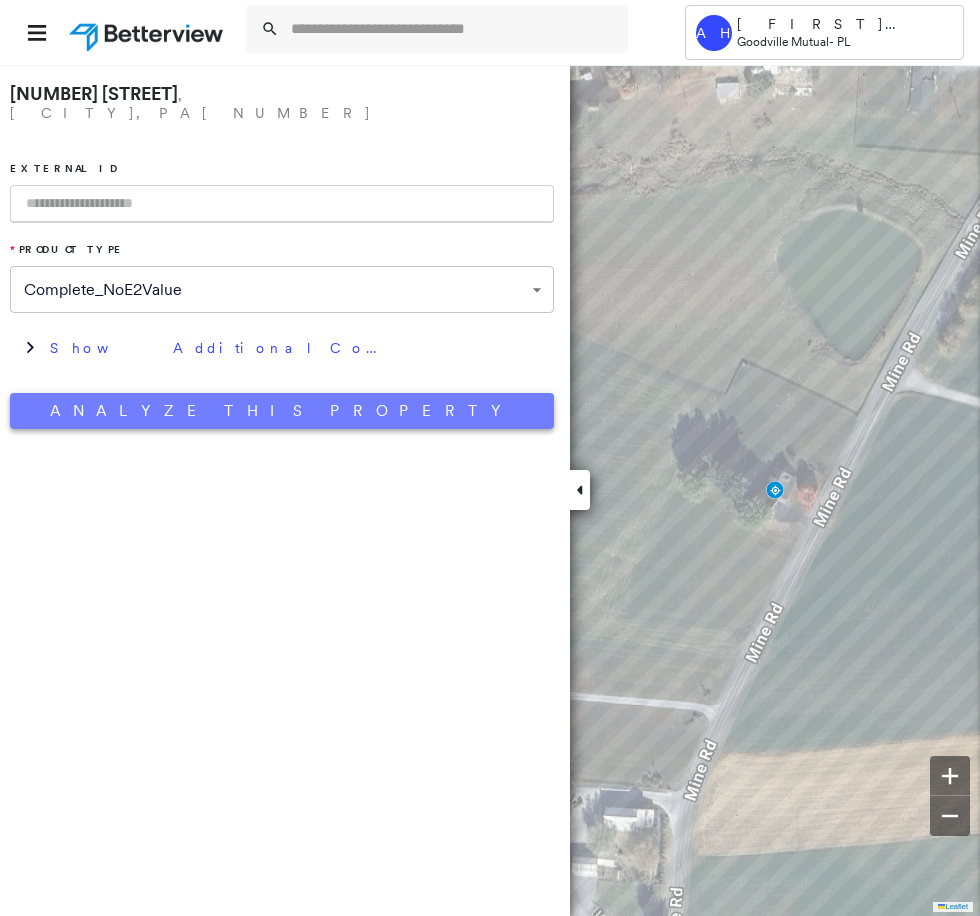 click on "Analyze This Property" at bounding box center (282, 411) 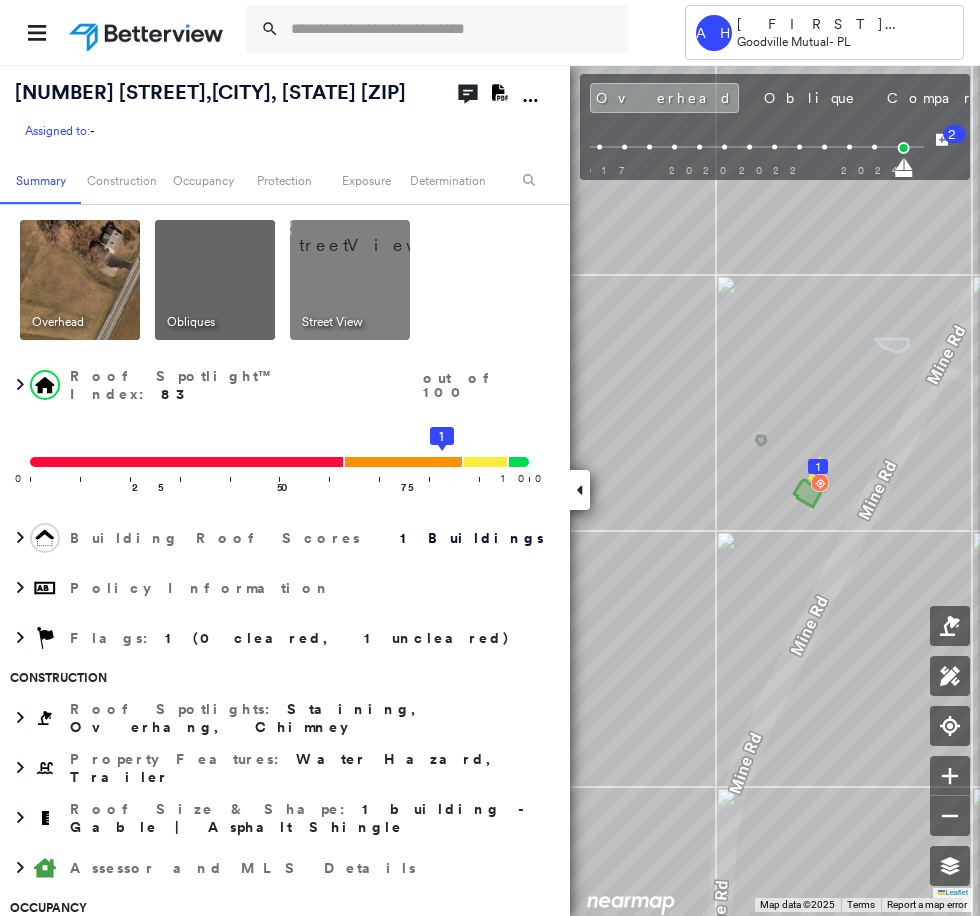 click 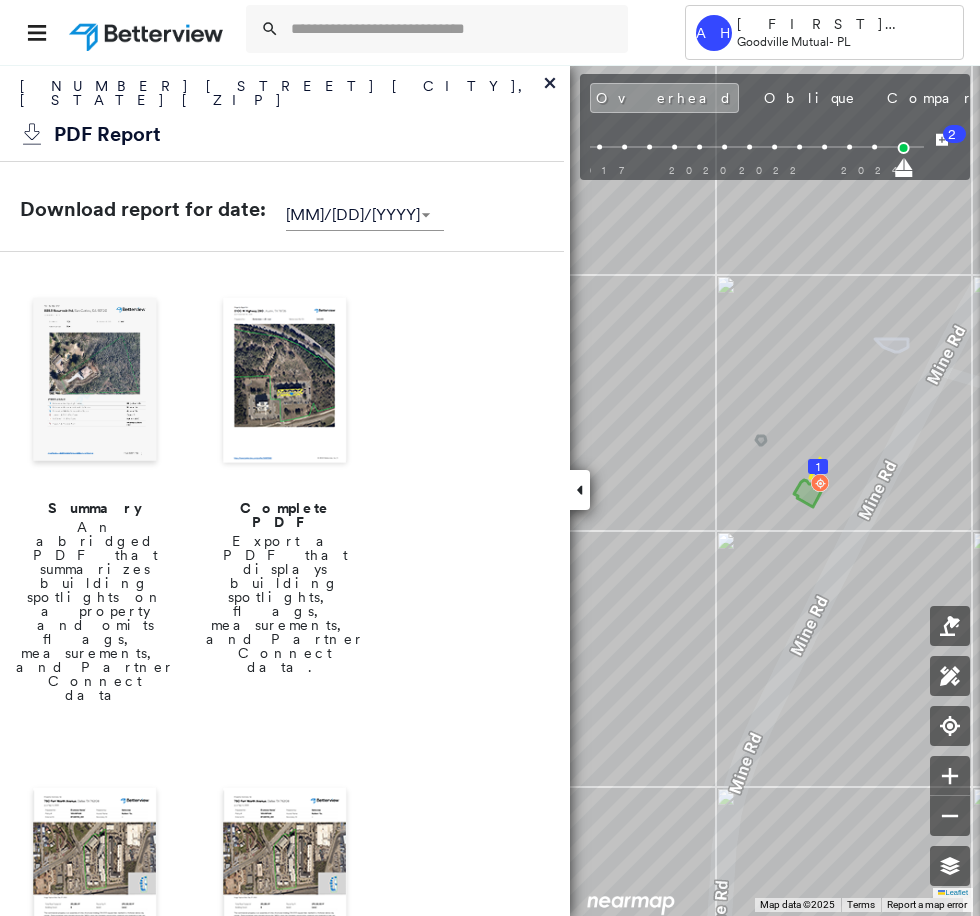 click at bounding box center (285, 382) 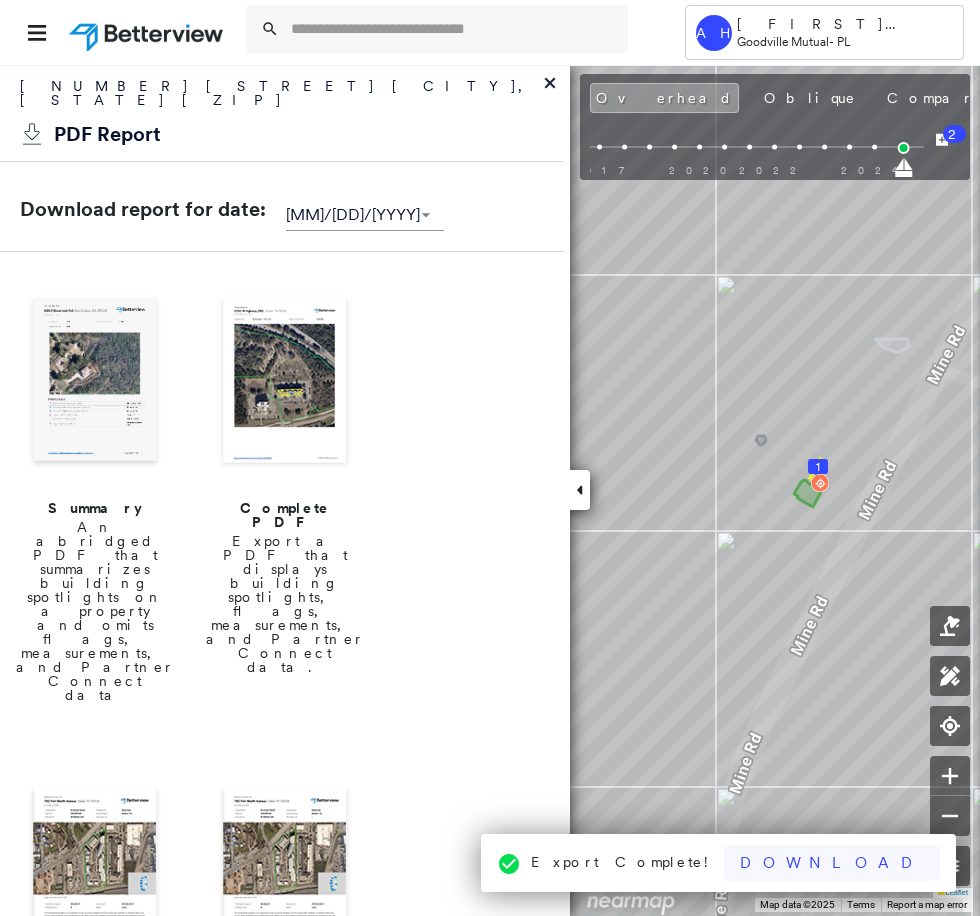 click on "Download" at bounding box center (832, 863) 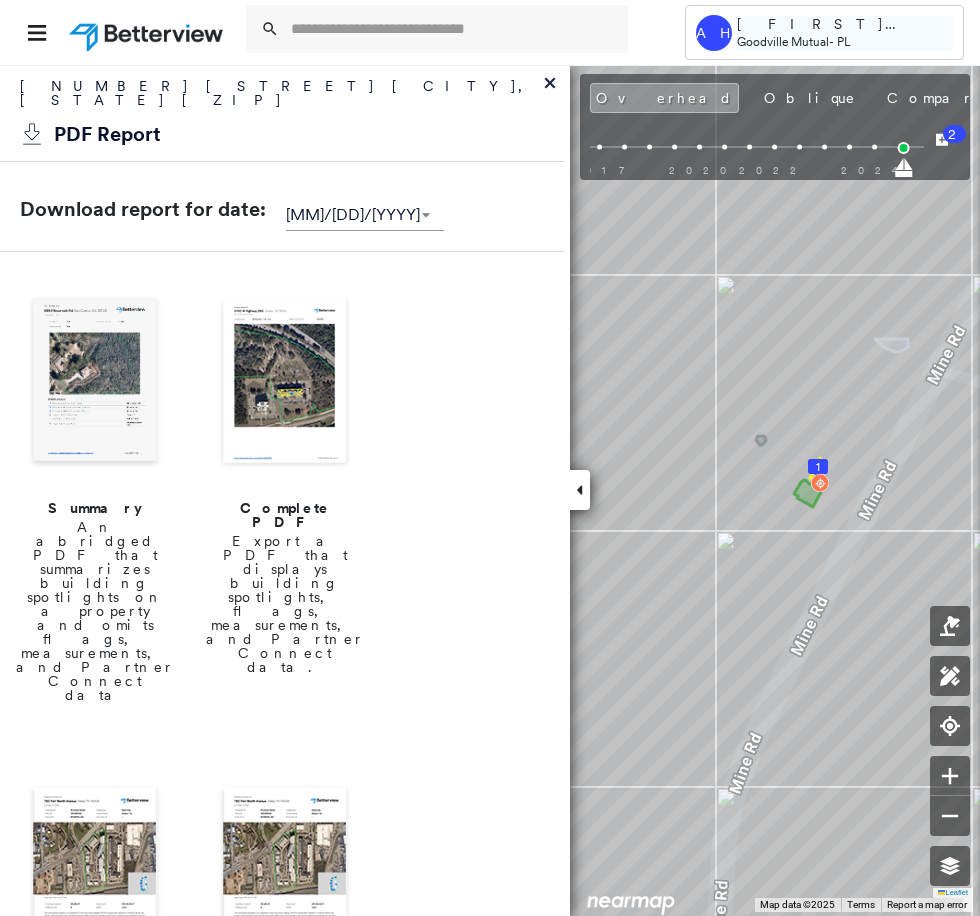 click on "Goodville Mutual" at bounding box center [783, 41] 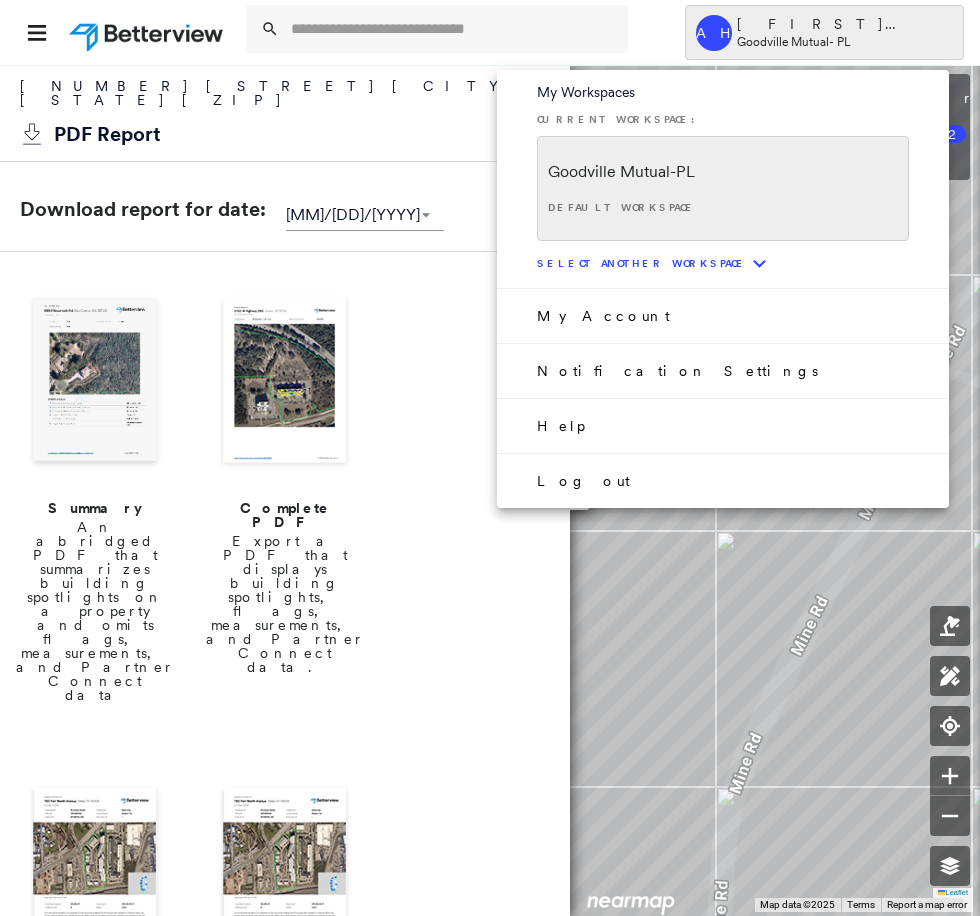 click on "Log out" at bounding box center (723, 480) 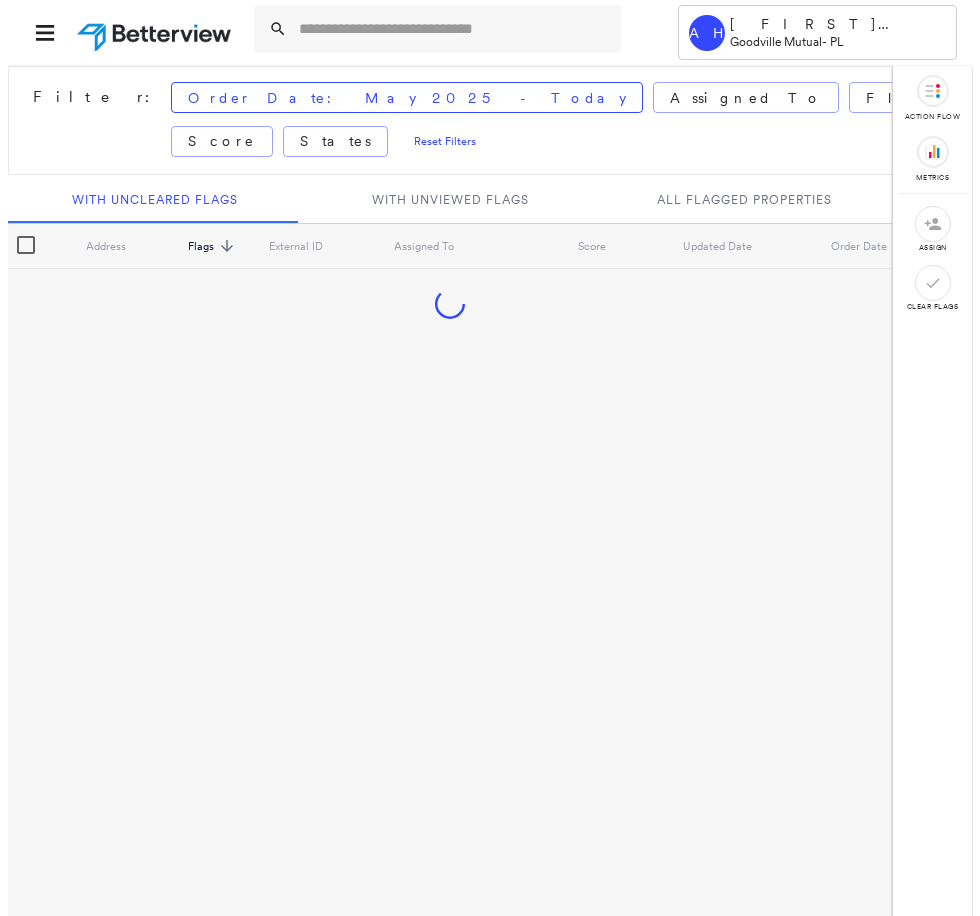 scroll, scrollTop: 0, scrollLeft: 0, axis: both 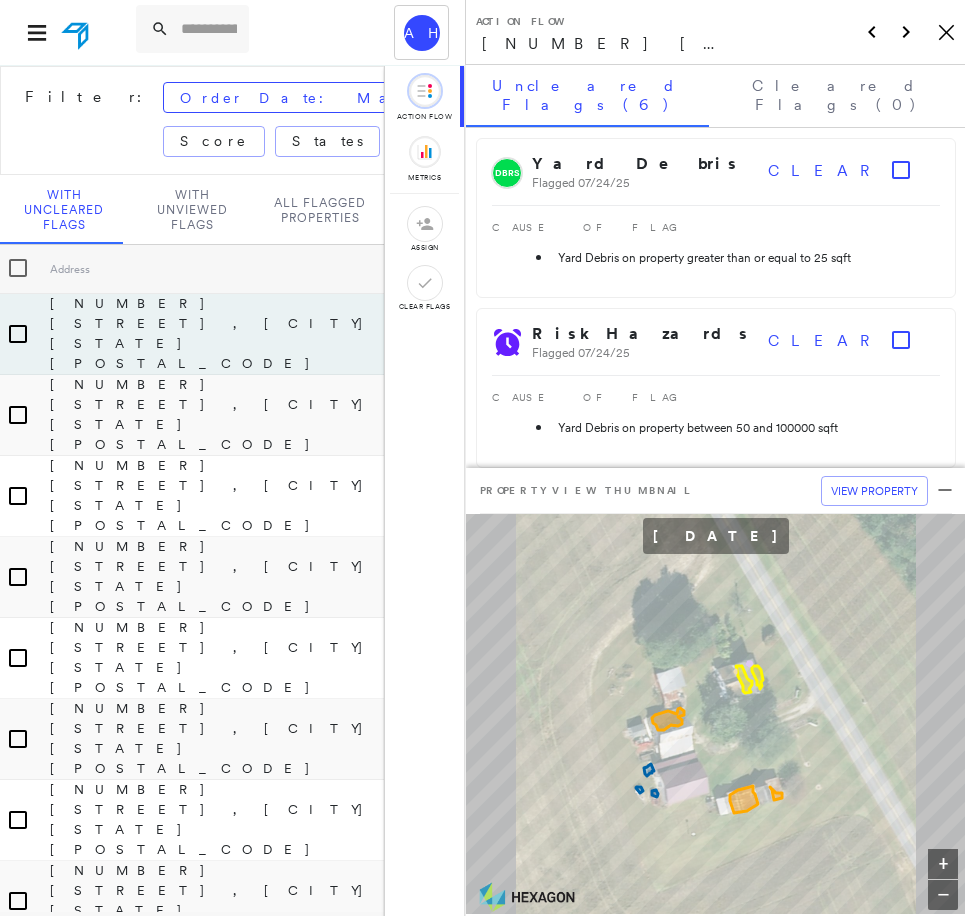 click on "Action Flow 34610  Whaleys Rd, Laurel, DE 19956 Icon_Closemodal" at bounding box center (715, 32) 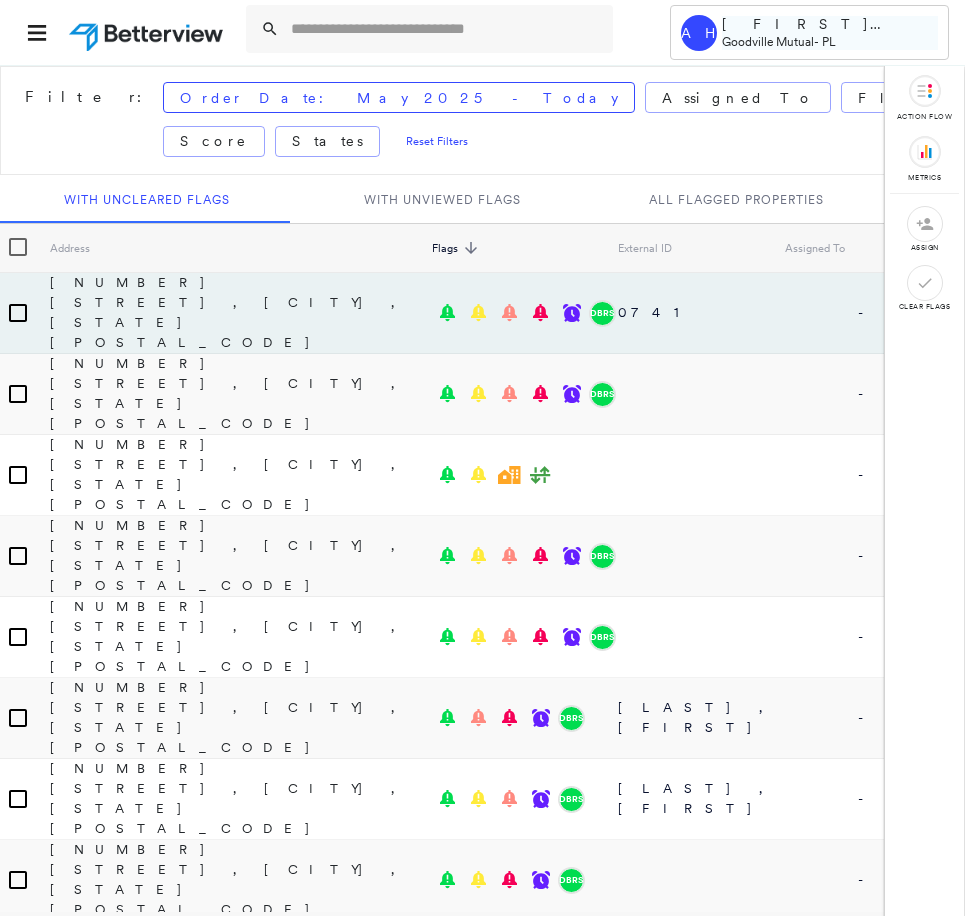 click on "[FIRST] [LAST]" at bounding box center [830, 24] 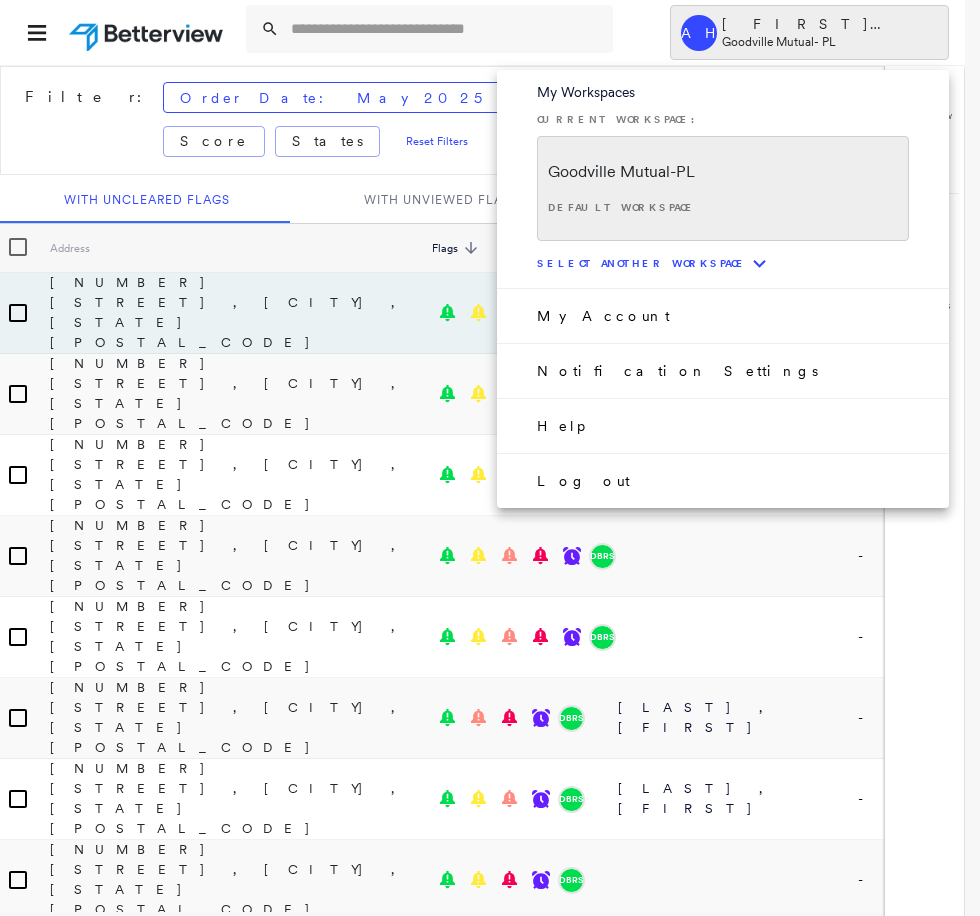 click on "Log out" at bounding box center [583, 481] 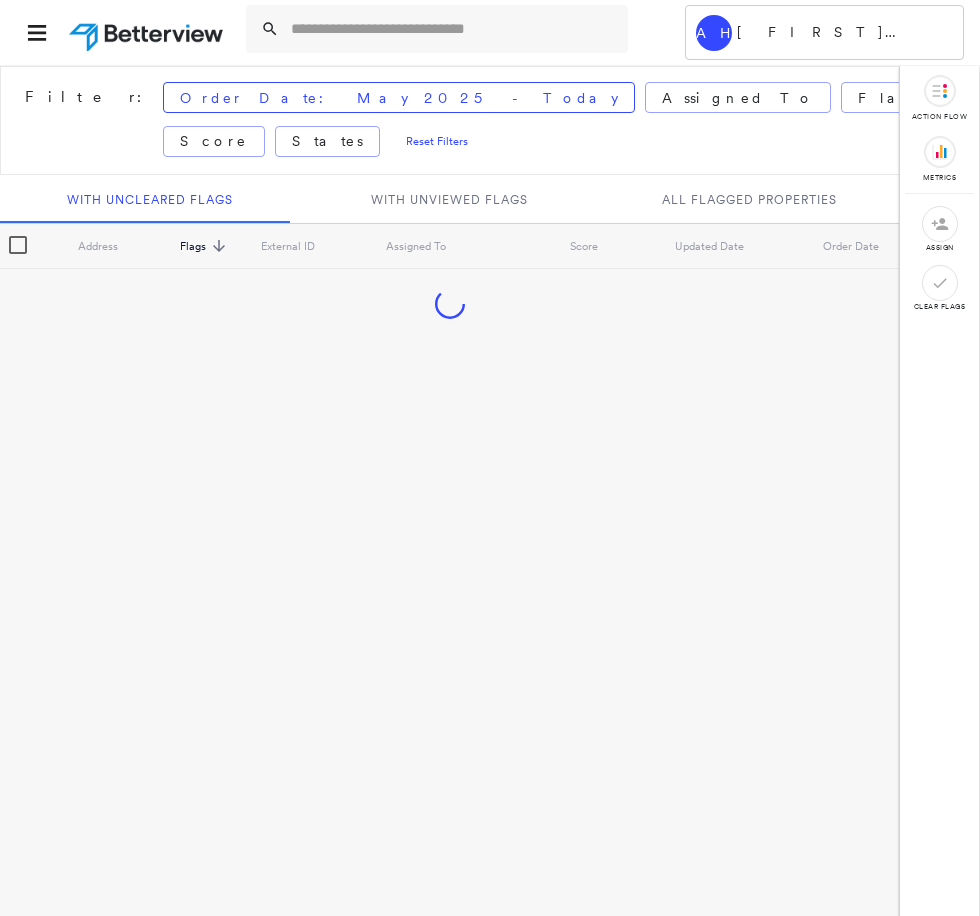 scroll, scrollTop: 0, scrollLeft: 0, axis: both 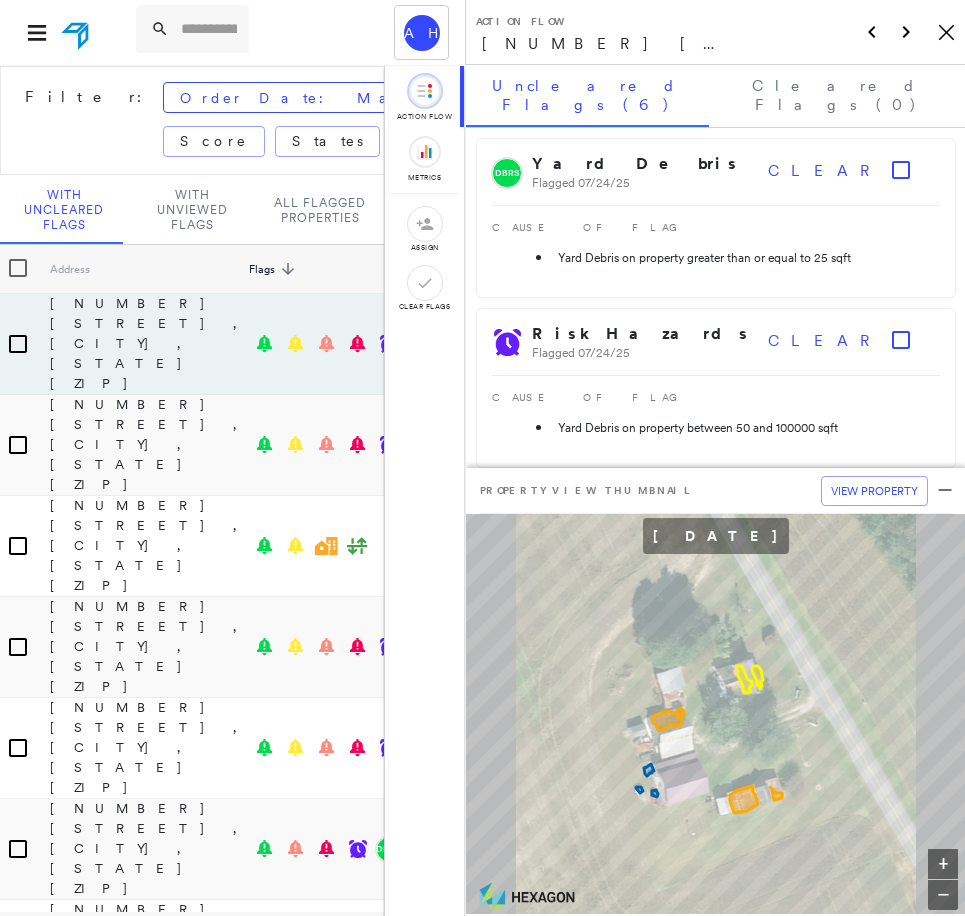 click 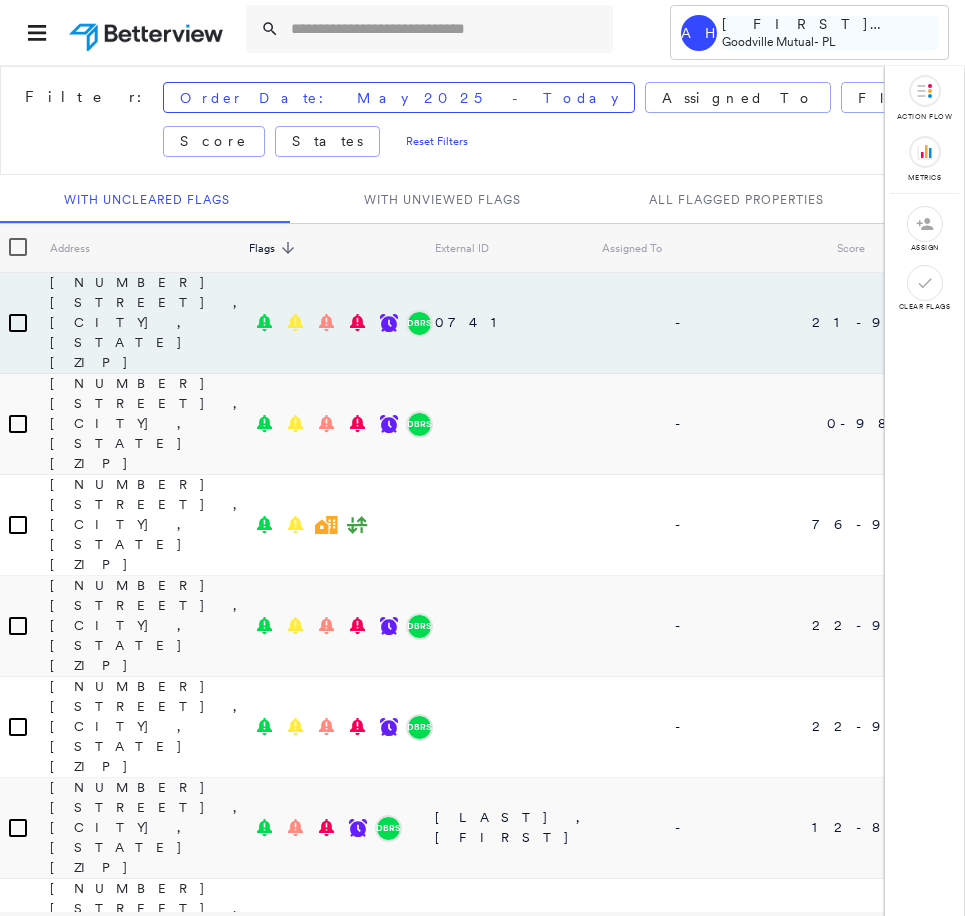 click on "Goodville Mutual" at bounding box center [768, 41] 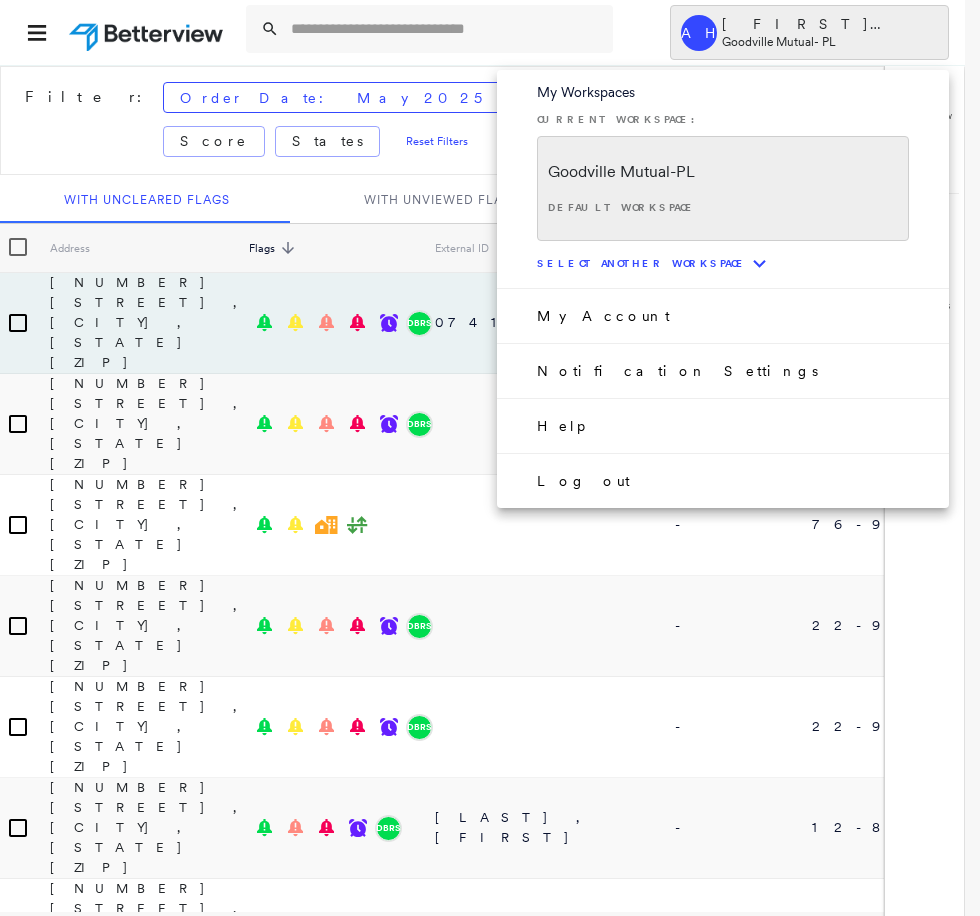 click on "Log out" at bounding box center [723, 480] 